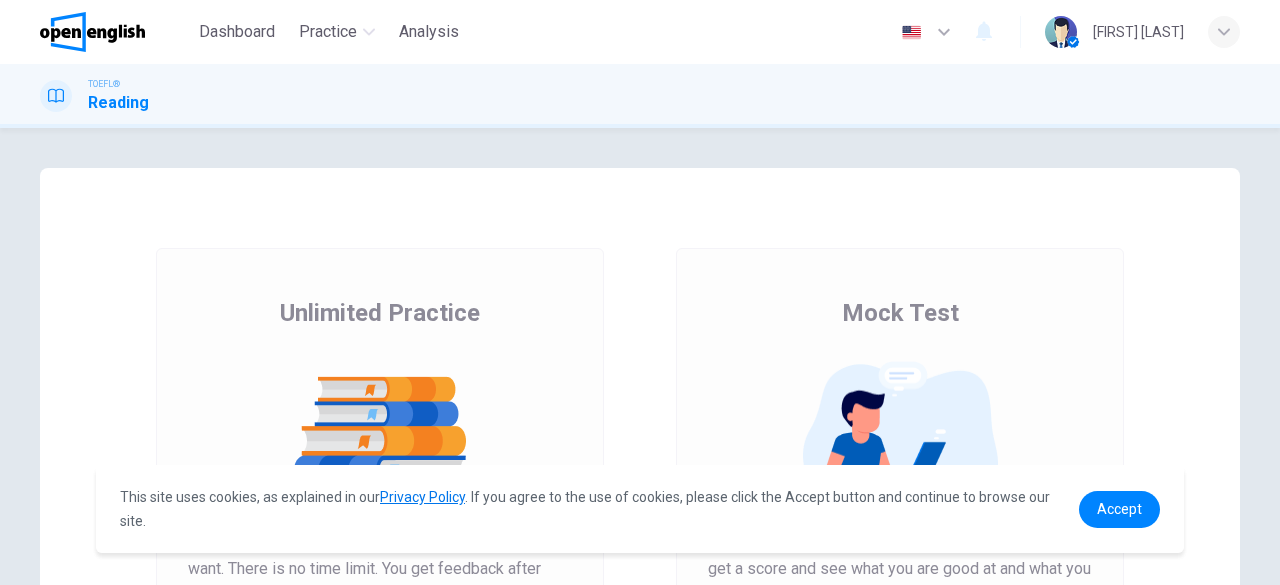 scroll, scrollTop: 0, scrollLeft: 0, axis: both 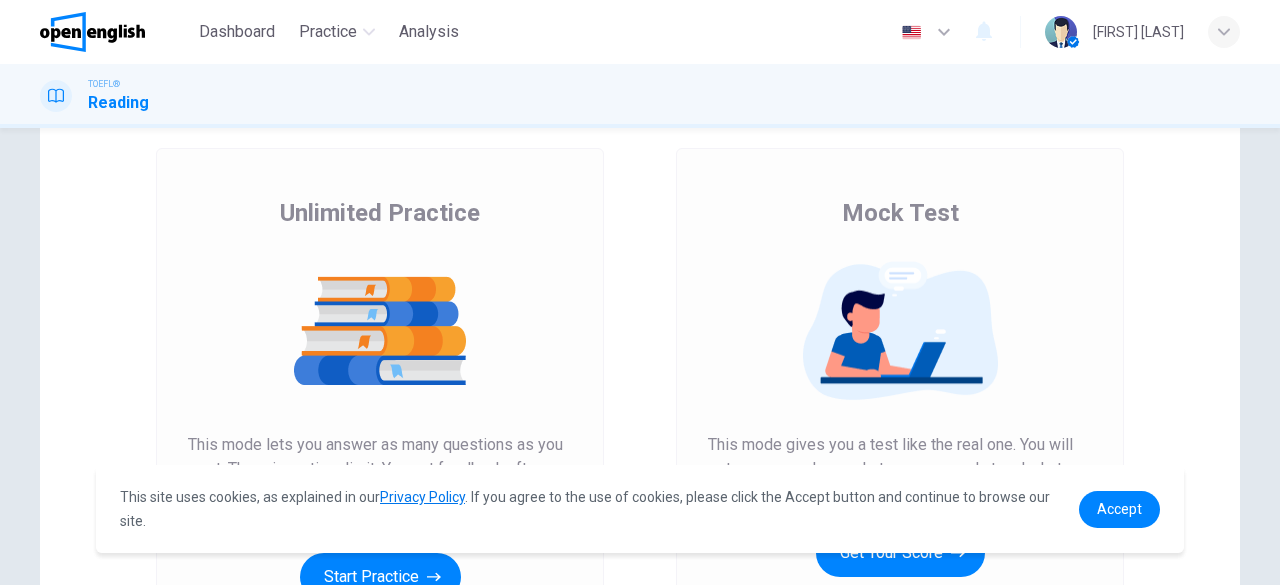 click on "Mock Test" at bounding box center (380, 213) 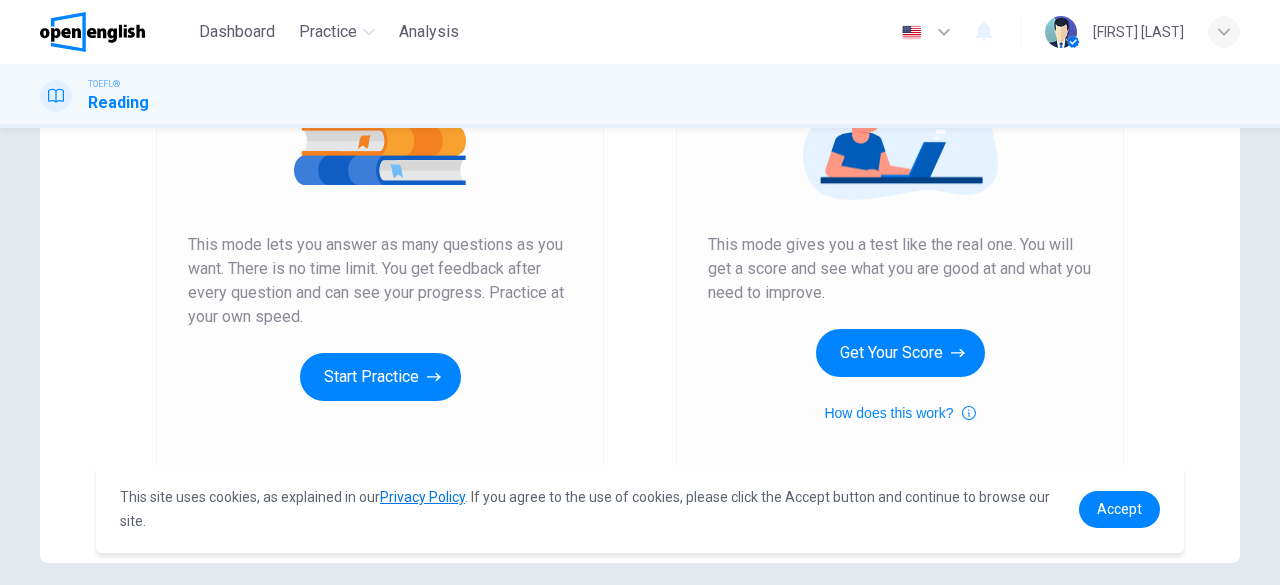 scroll, scrollTop: 382, scrollLeft: 0, axis: vertical 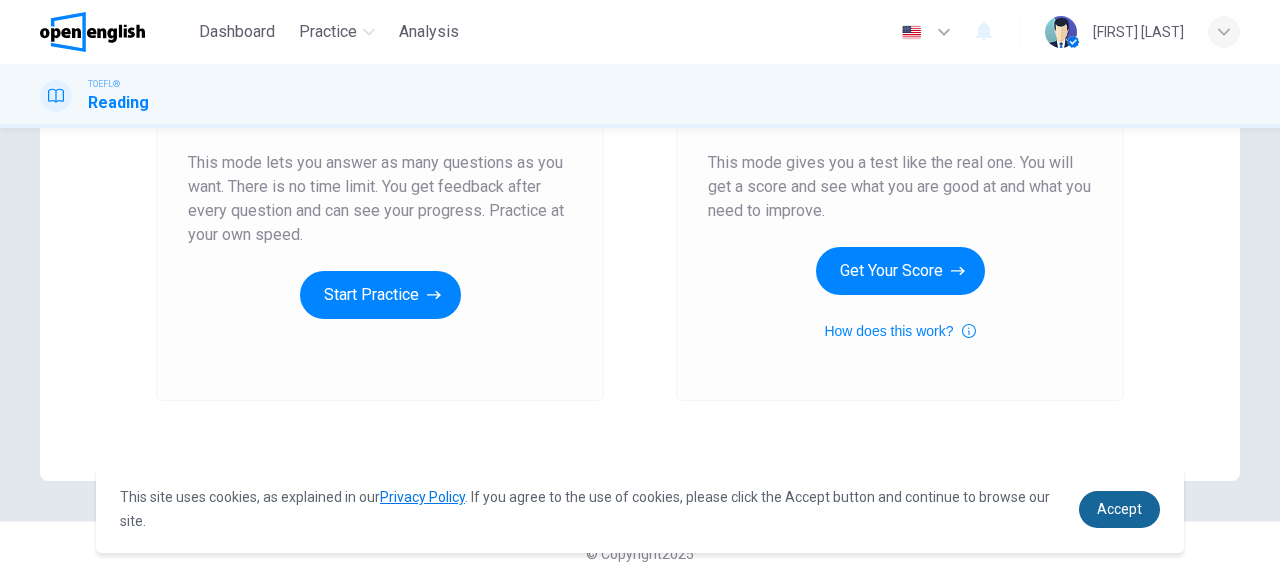 click on "Accept" at bounding box center (1119, 509) 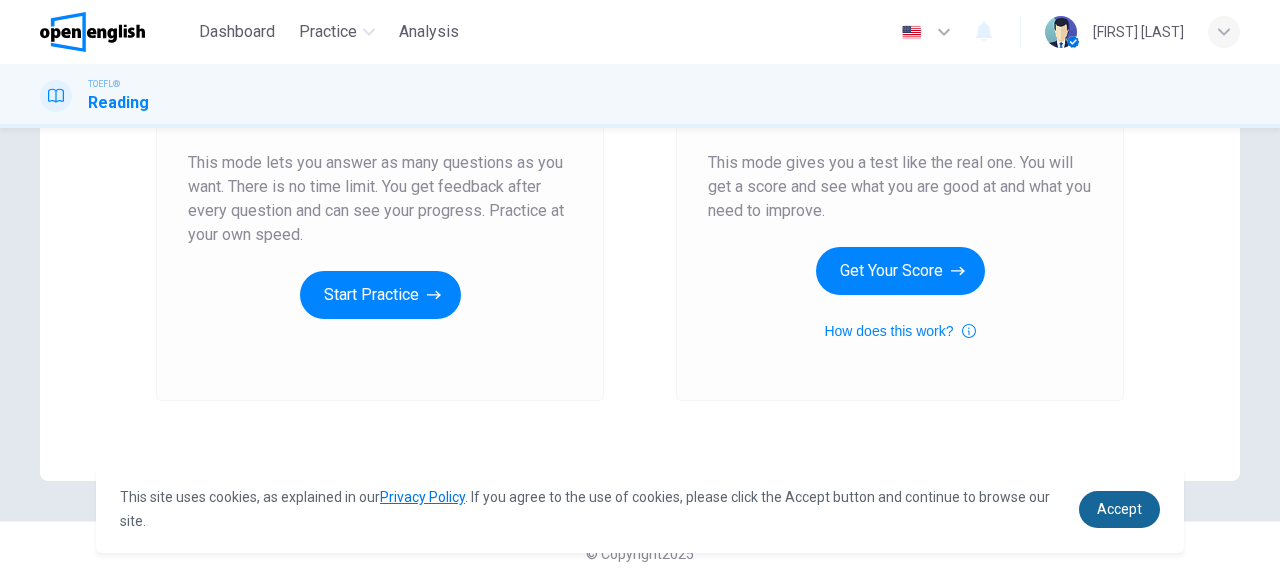 click on "Accept" at bounding box center [1119, 509] 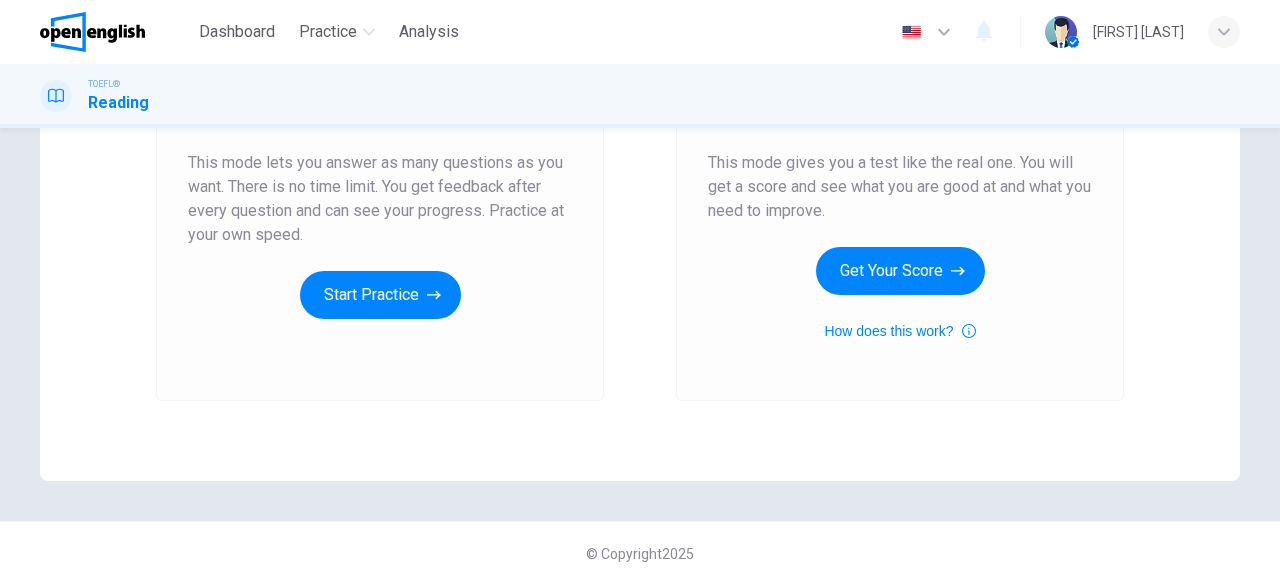 scroll, scrollTop: 0, scrollLeft: 0, axis: both 